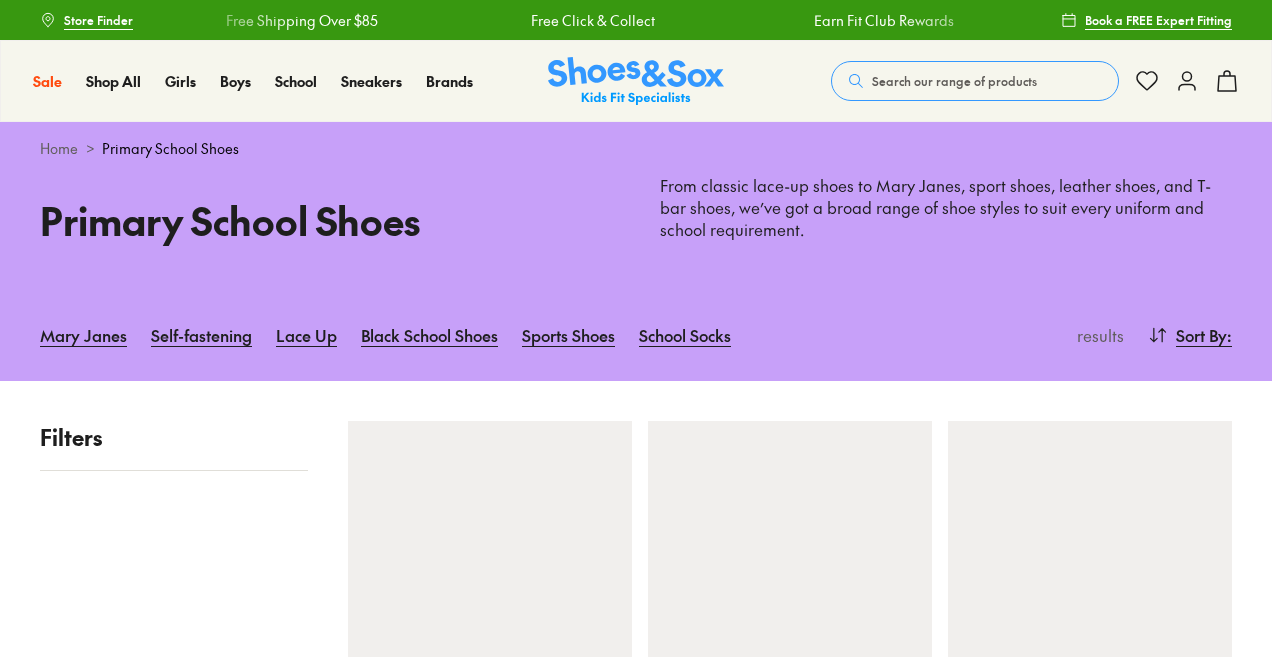 scroll, scrollTop: 0, scrollLeft: 0, axis: both 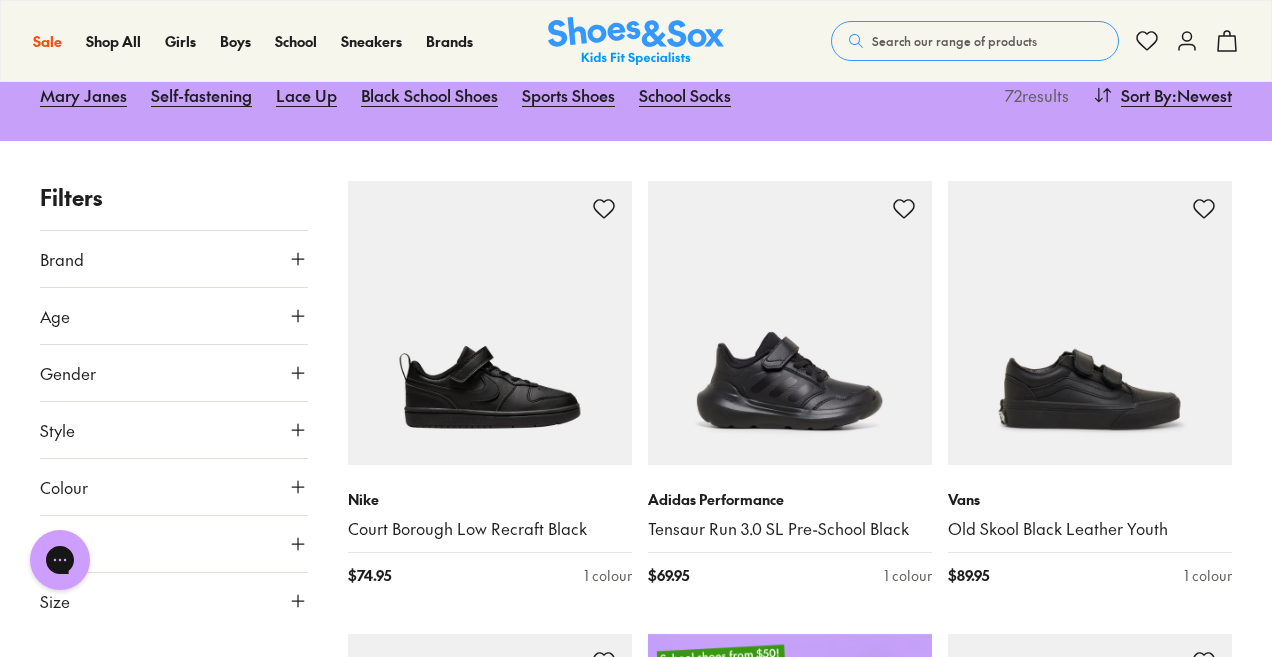 click on "Gender" at bounding box center (174, 373) 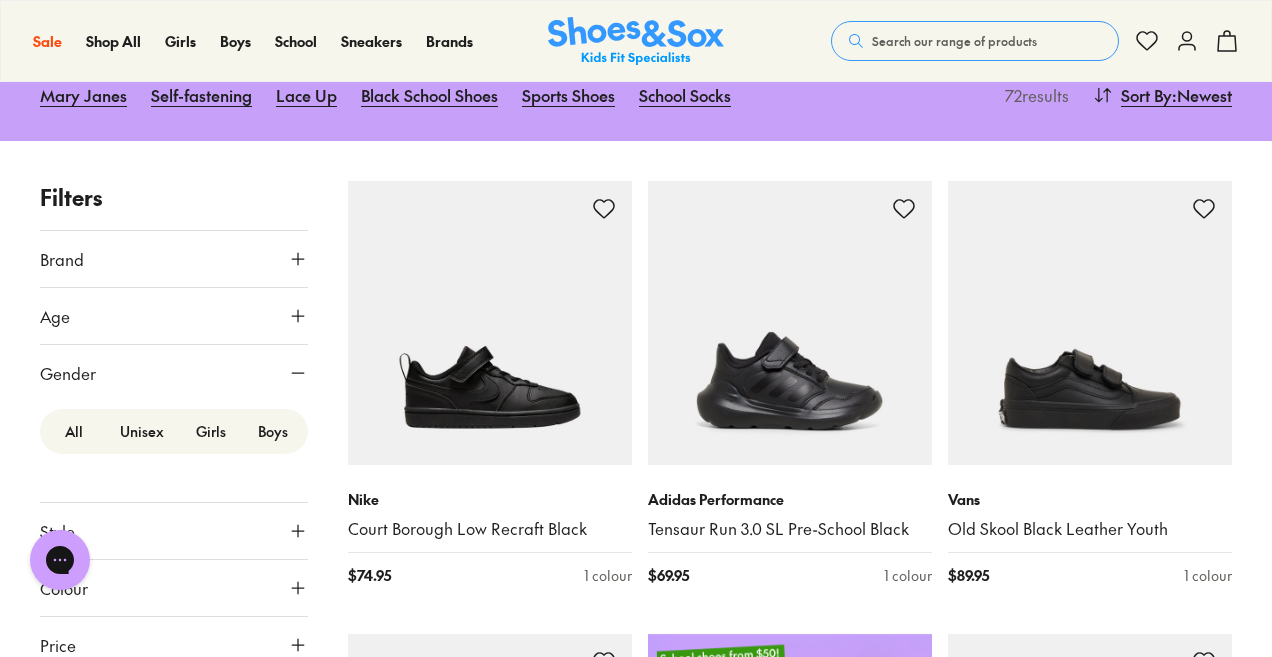 click on "Girls" at bounding box center [211, 431] 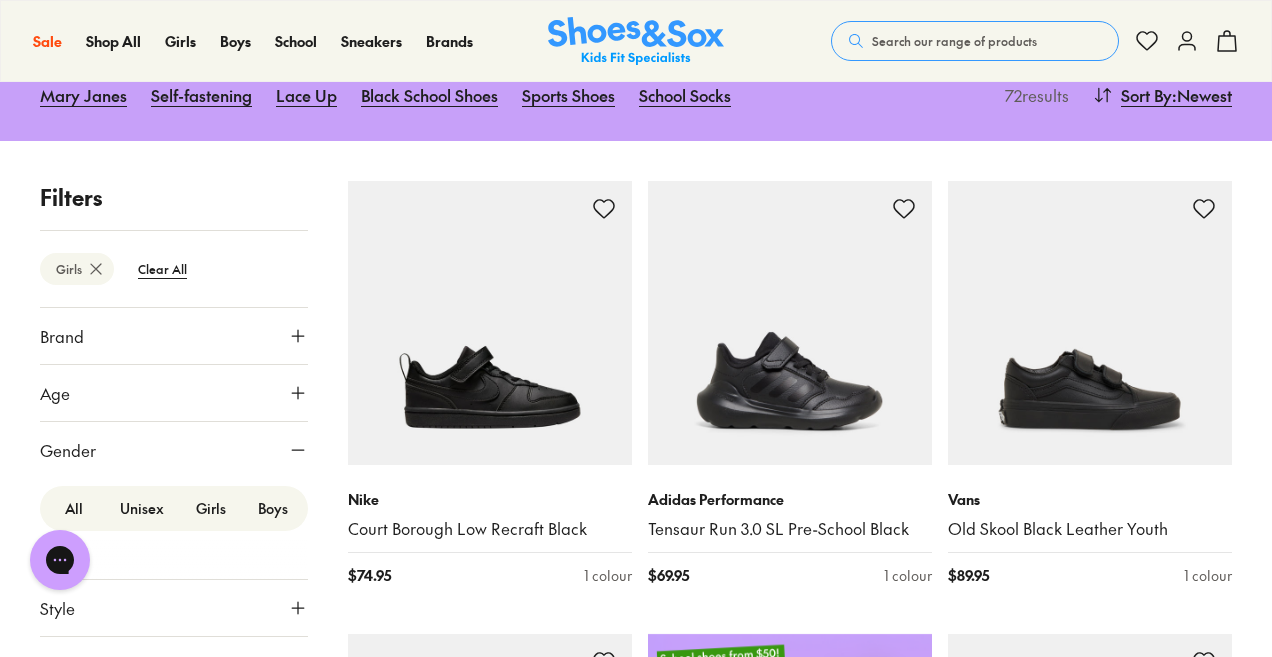 scroll, scrollTop: 50, scrollLeft: 0, axis: vertical 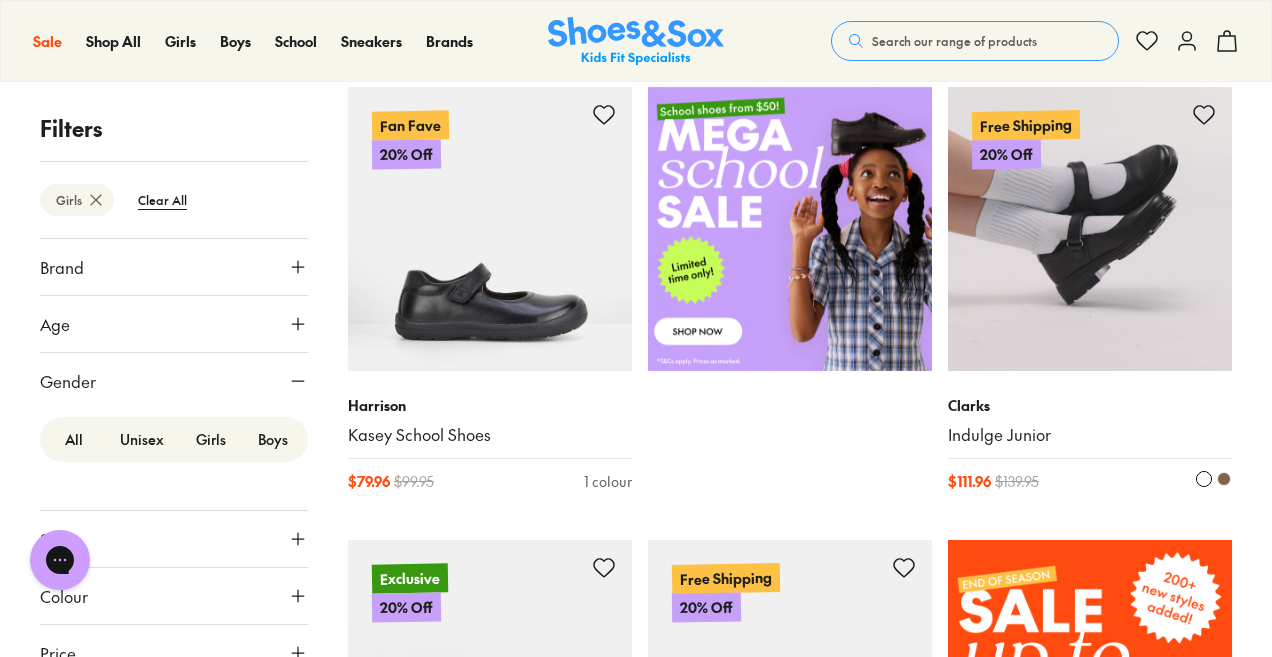 click at bounding box center (1090, 229) 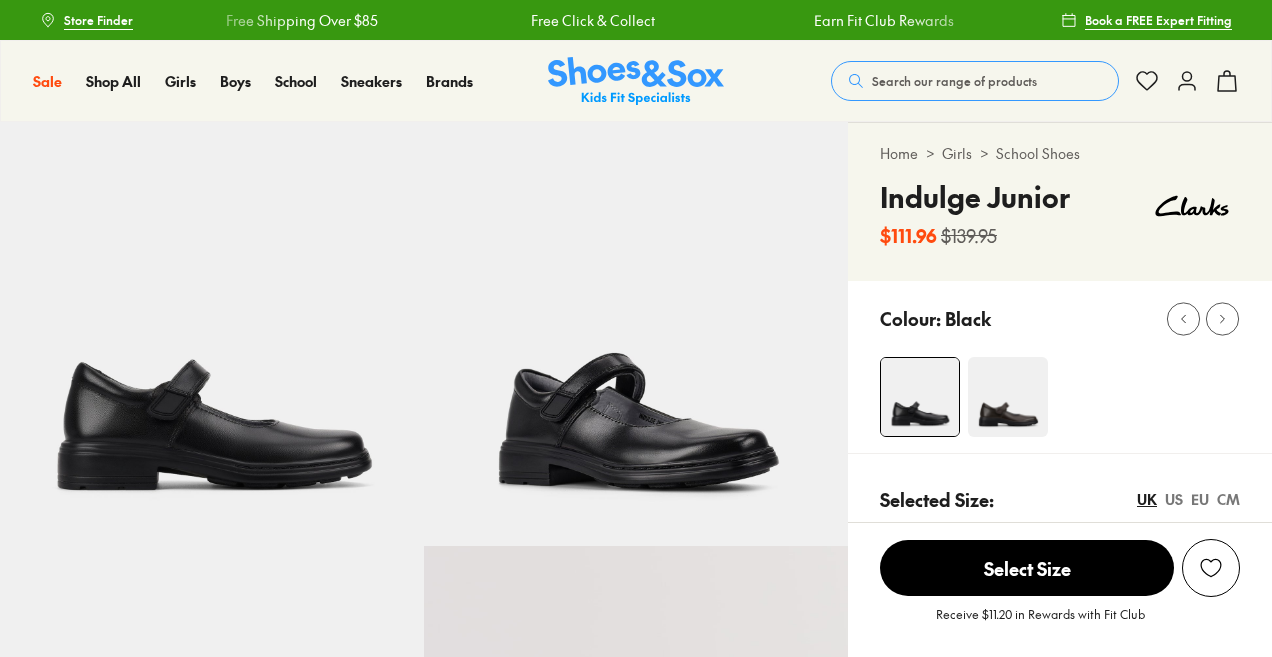 scroll, scrollTop: 0, scrollLeft: 0, axis: both 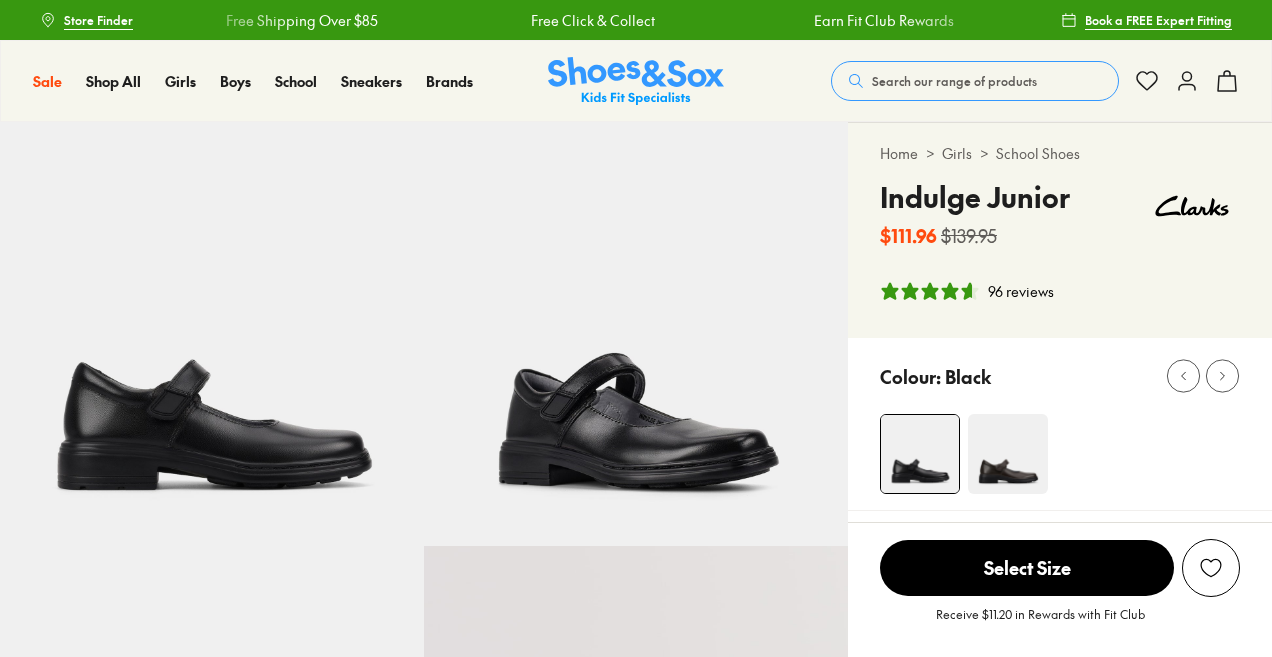 select on "*" 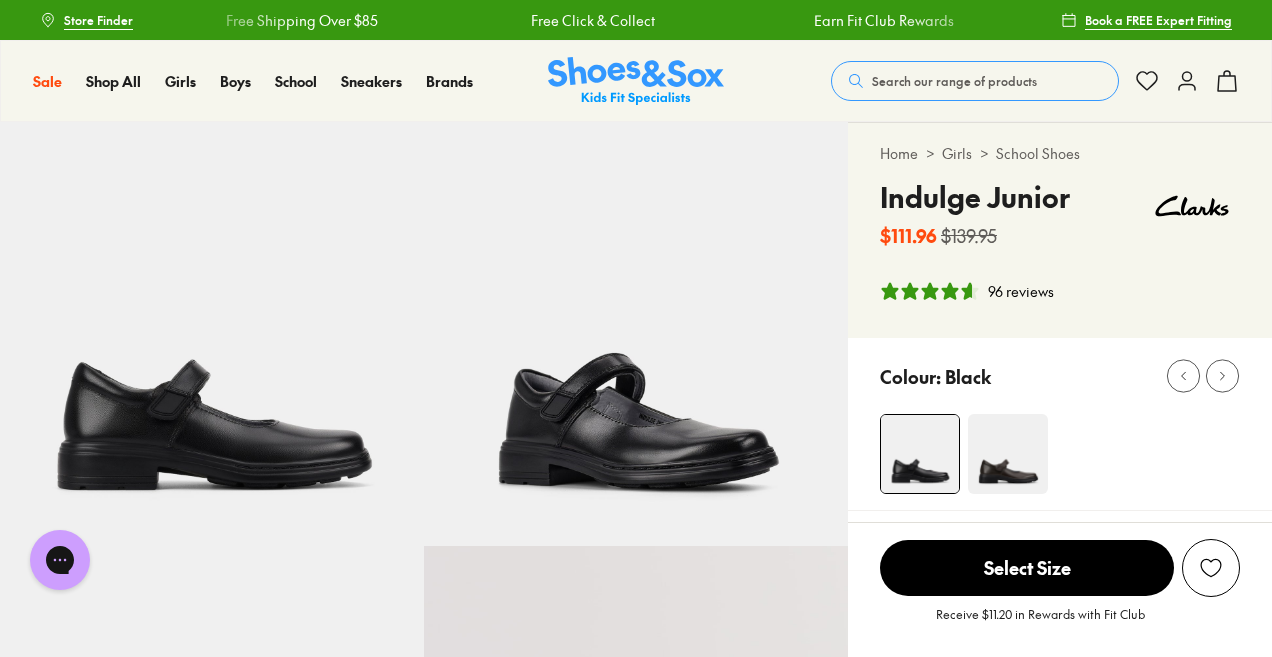 scroll, scrollTop: 0, scrollLeft: 0, axis: both 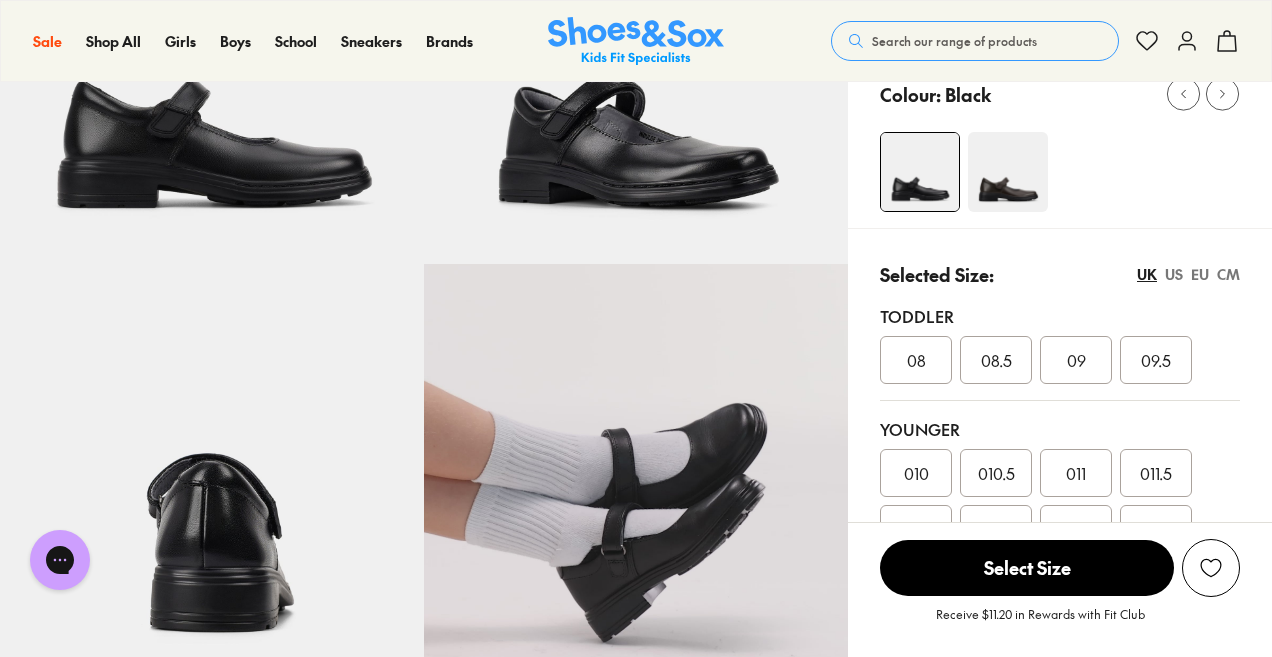 click on "CM" at bounding box center (1228, 274) 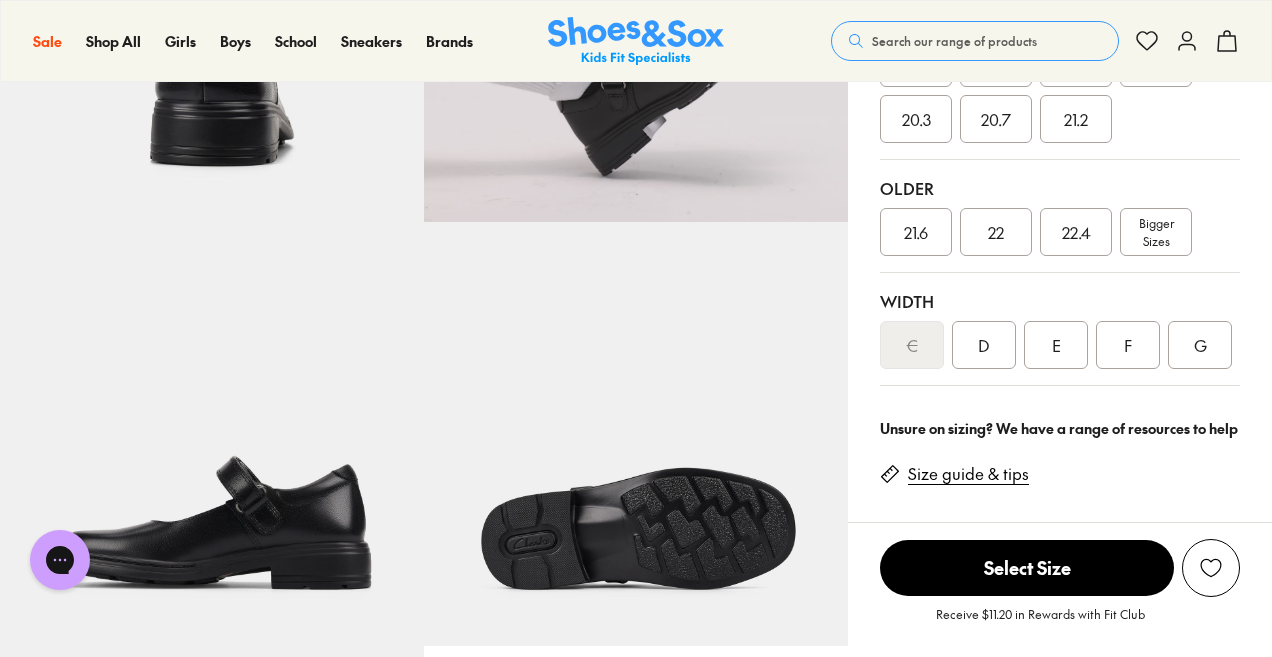 scroll, scrollTop: 753, scrollLeft: 0, axis: vertical 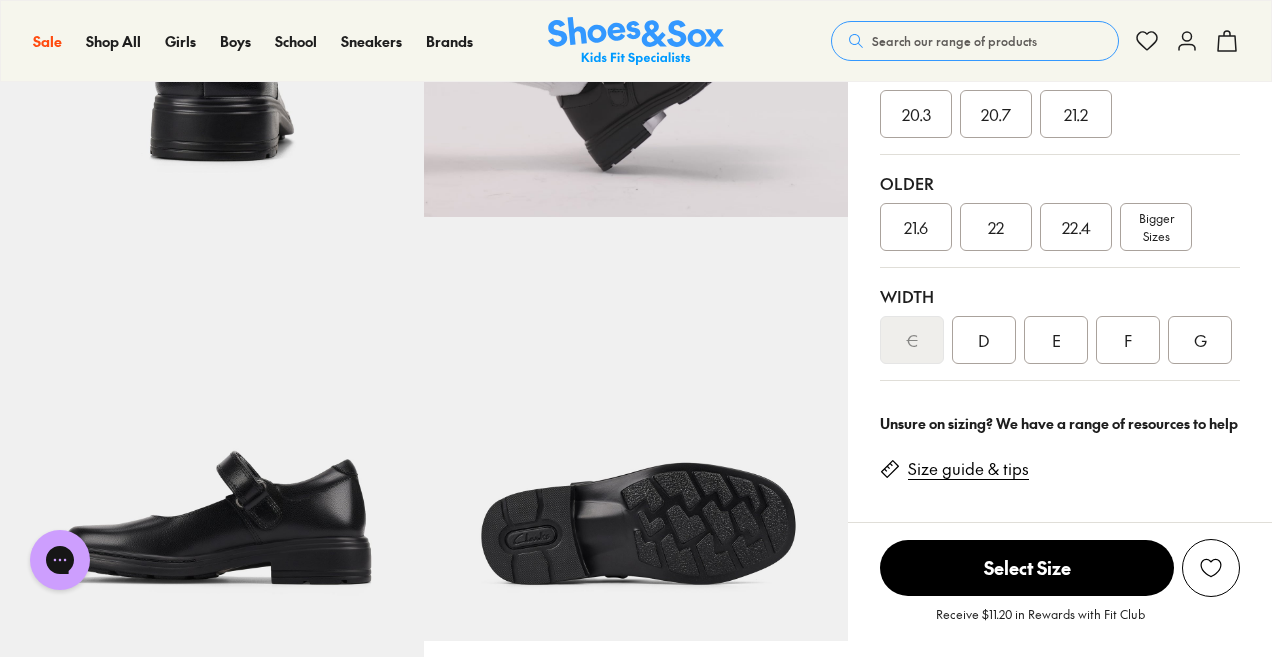 click on "Bigger Sizes" at bounding box center [1156, 227] 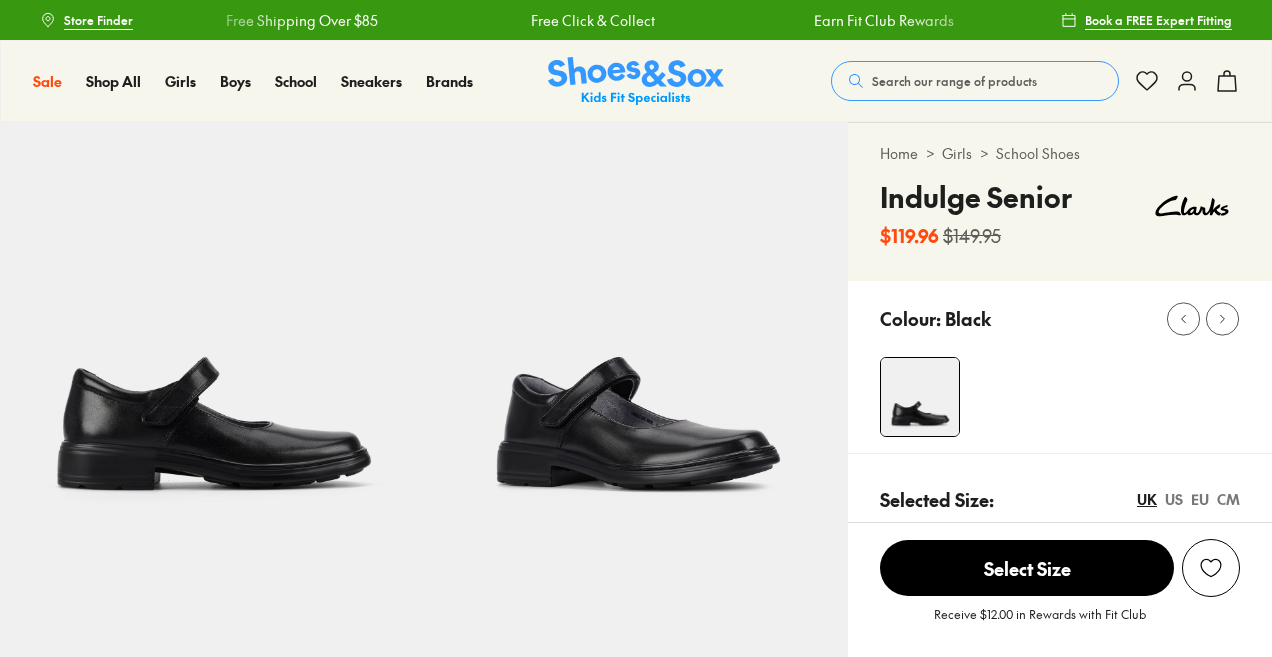 scroll, scrollTop: 0, scrollLeft: 0, axis: both 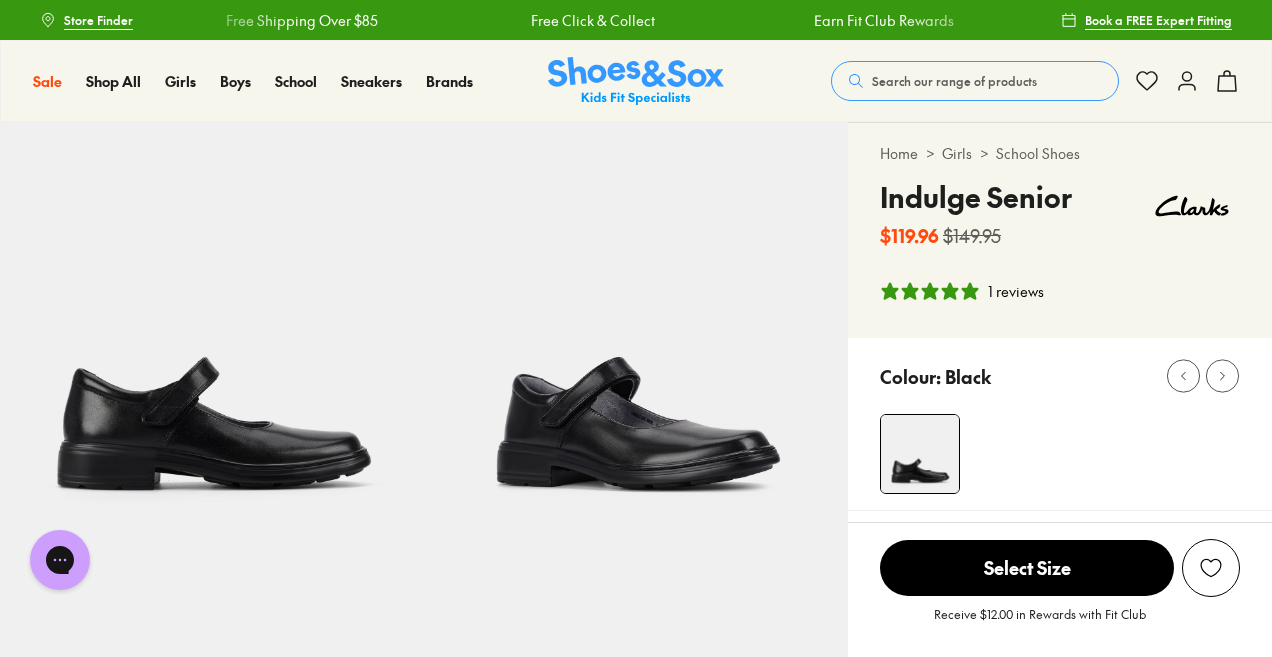 select on "*" 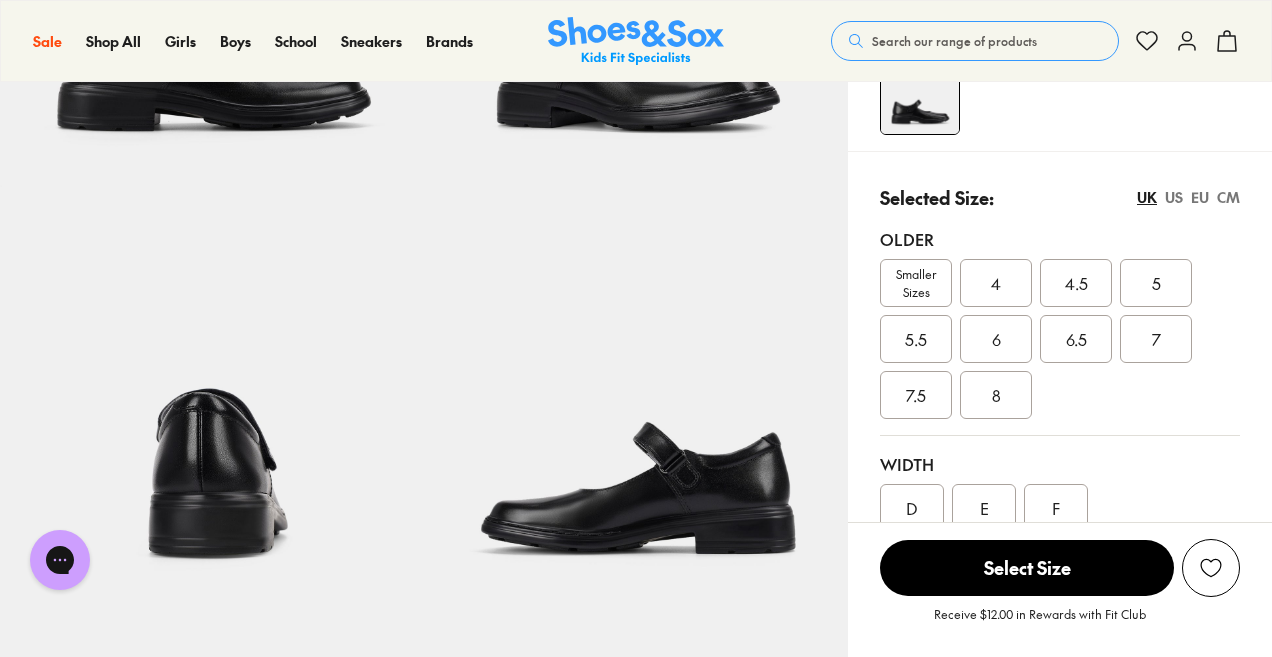 scroll, scrollTop: 384, scrollLeft: 0, axis: vertical 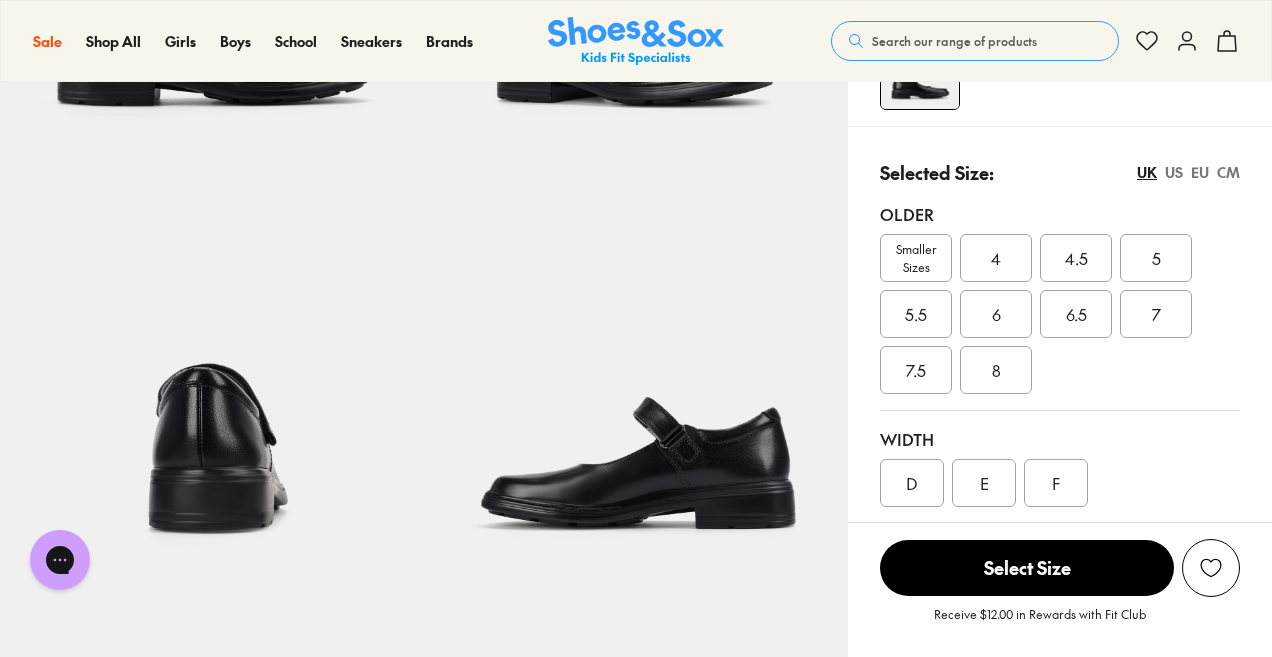 click on "6" at bounding box center [996, 314] 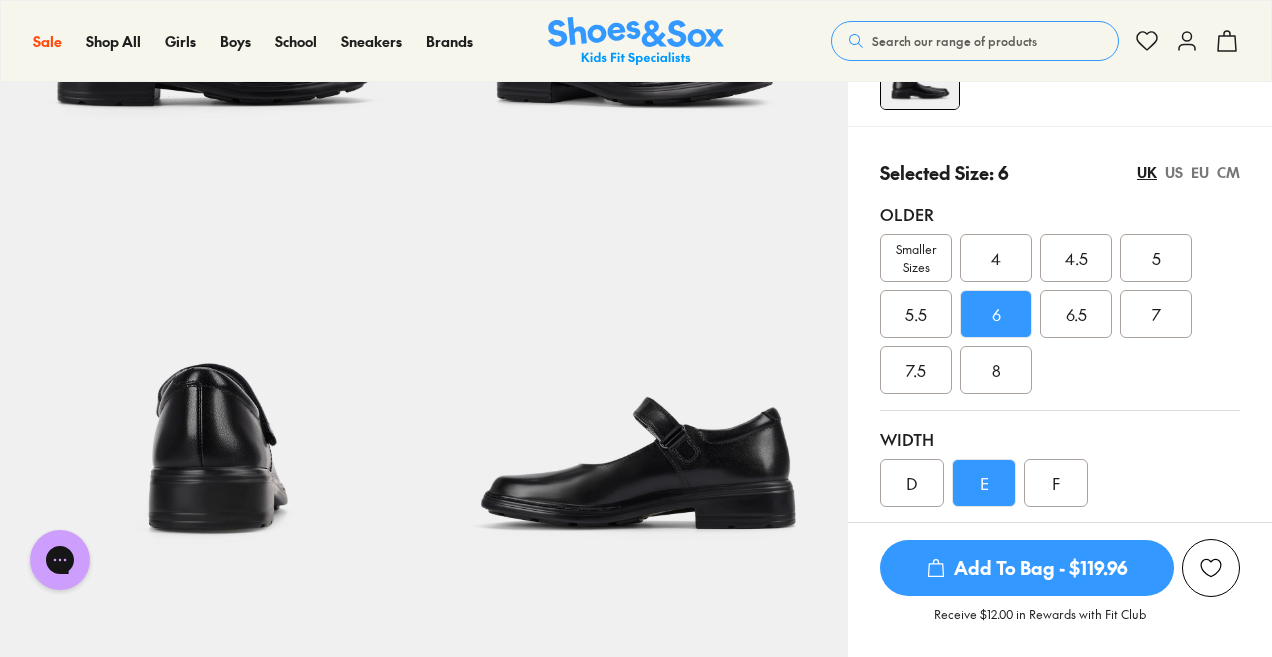 click on "6.5" at bounding box center [1076, 314] 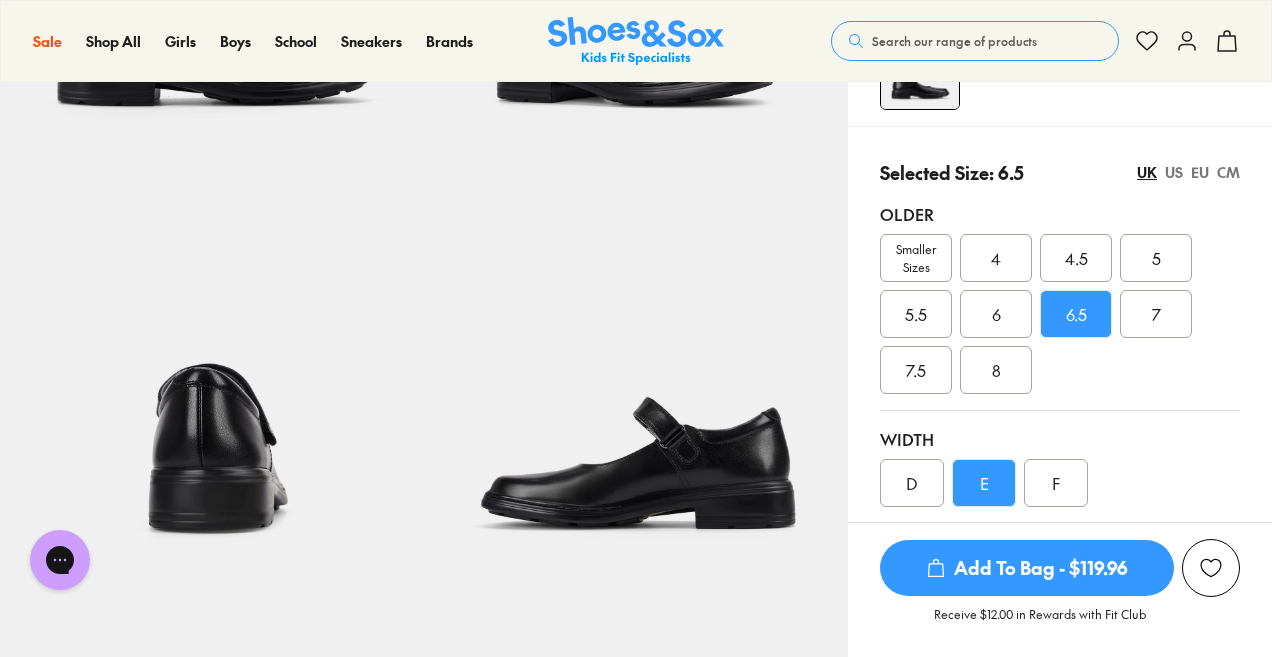 click on "6" at bounding box center (996, 314) 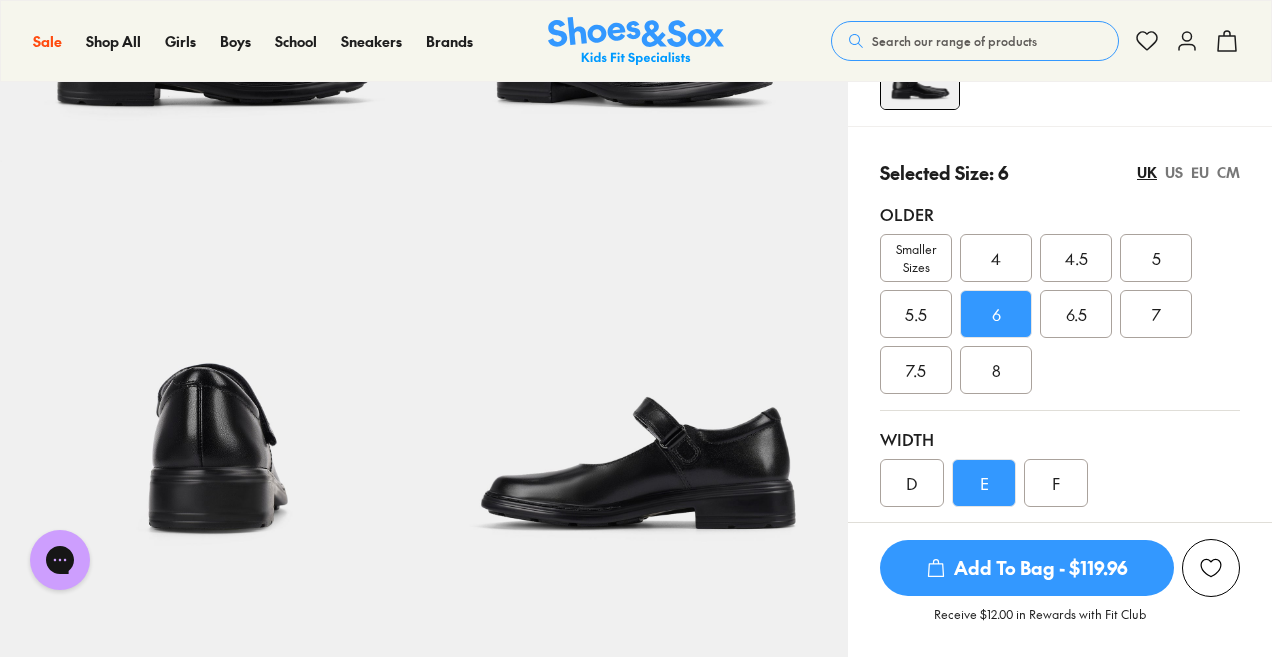 click on "6.5" at bounding box center [1076, 314] 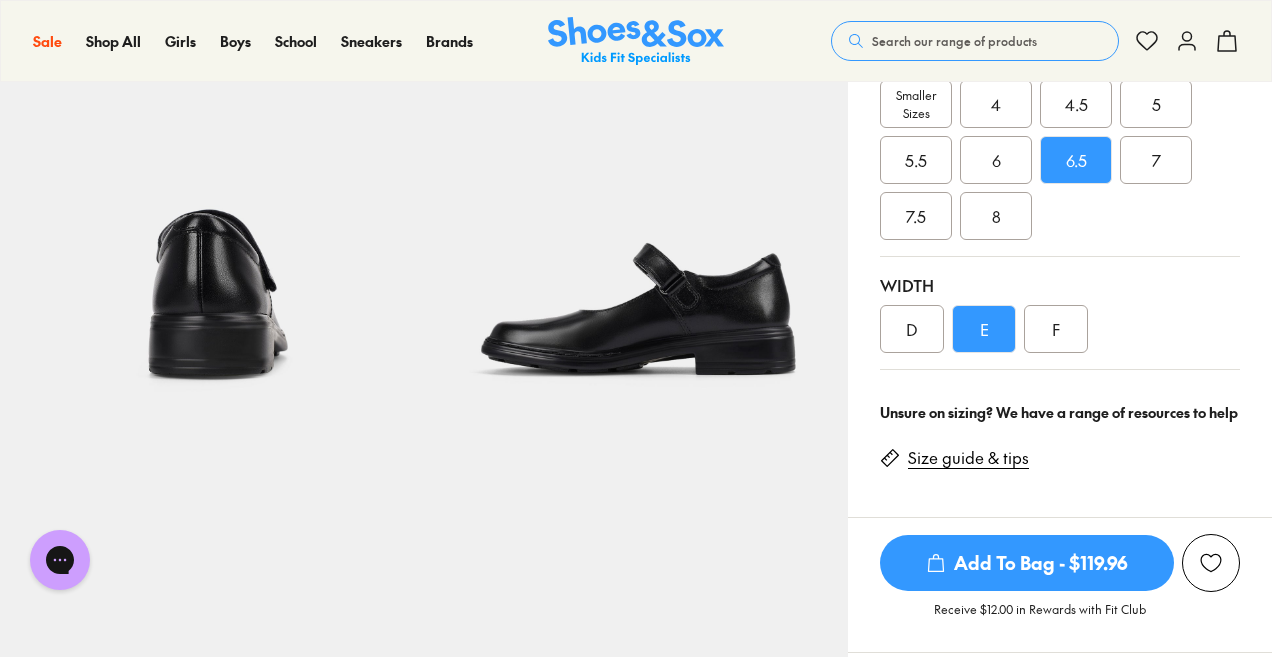 scroll, scrollTop: 476, scrollLeft: 0, axis: vertical 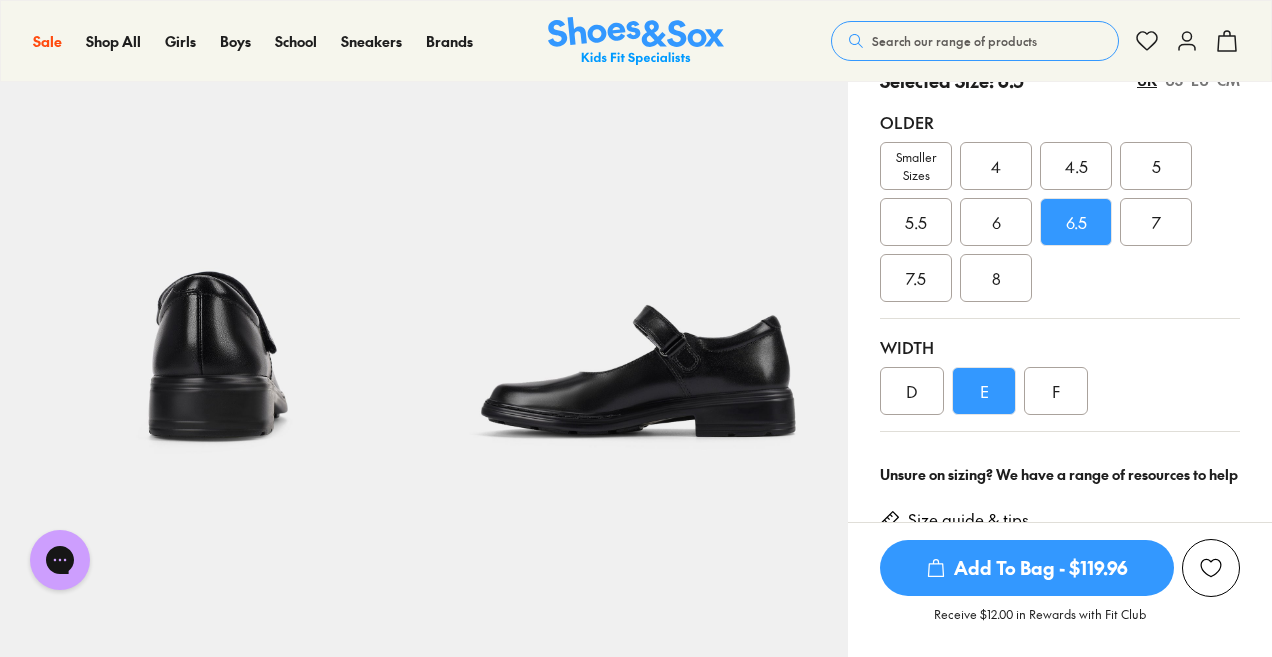 click on "6" at bounding box center [996, 222] 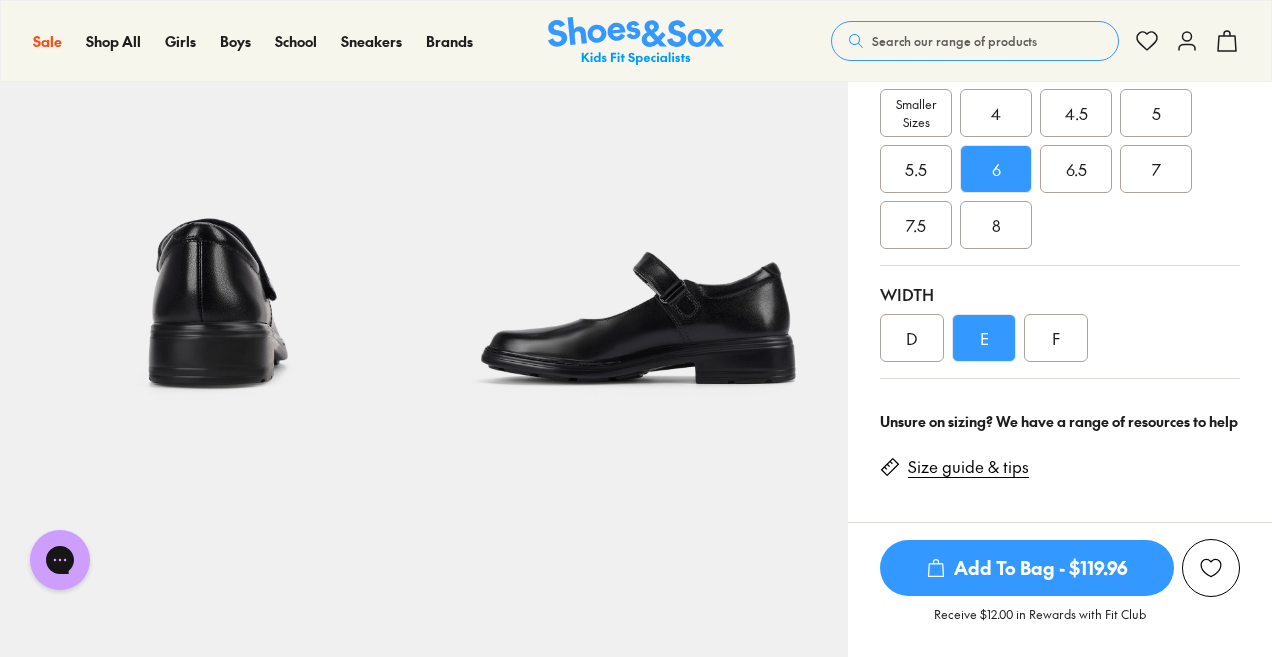 scroll, scrollTop: 574, scrollLeft: 0, axis: vertical 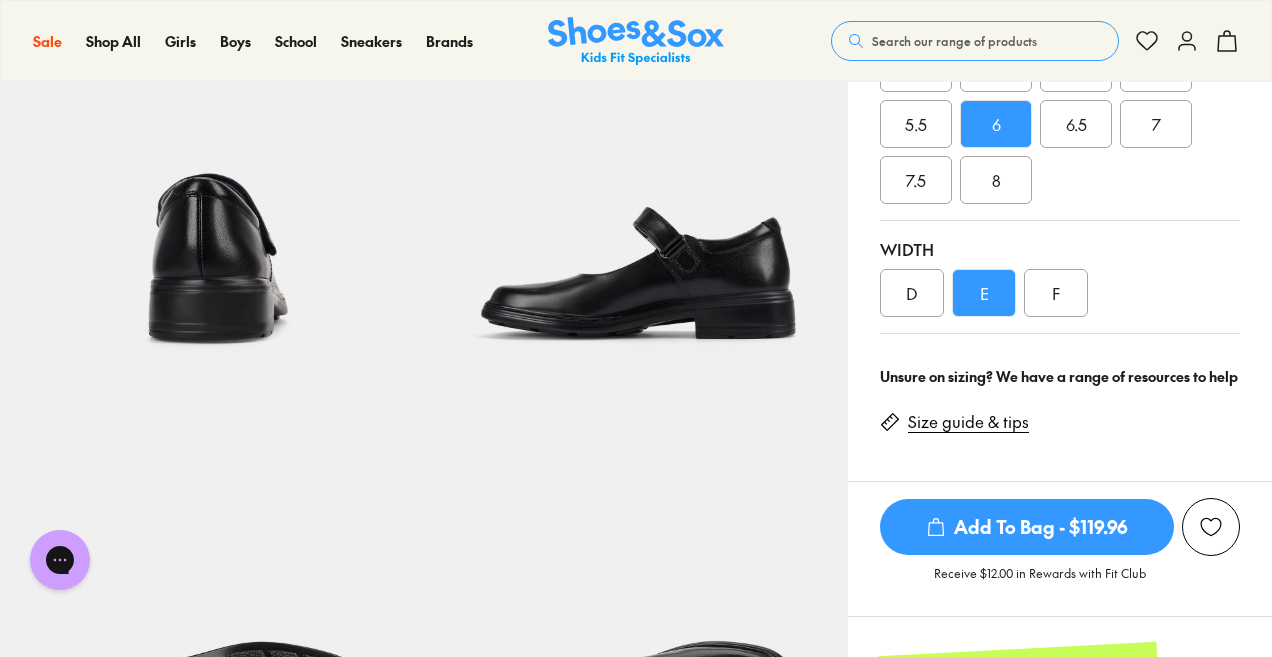 click on "6.5" at bounding box center [1076, 124] 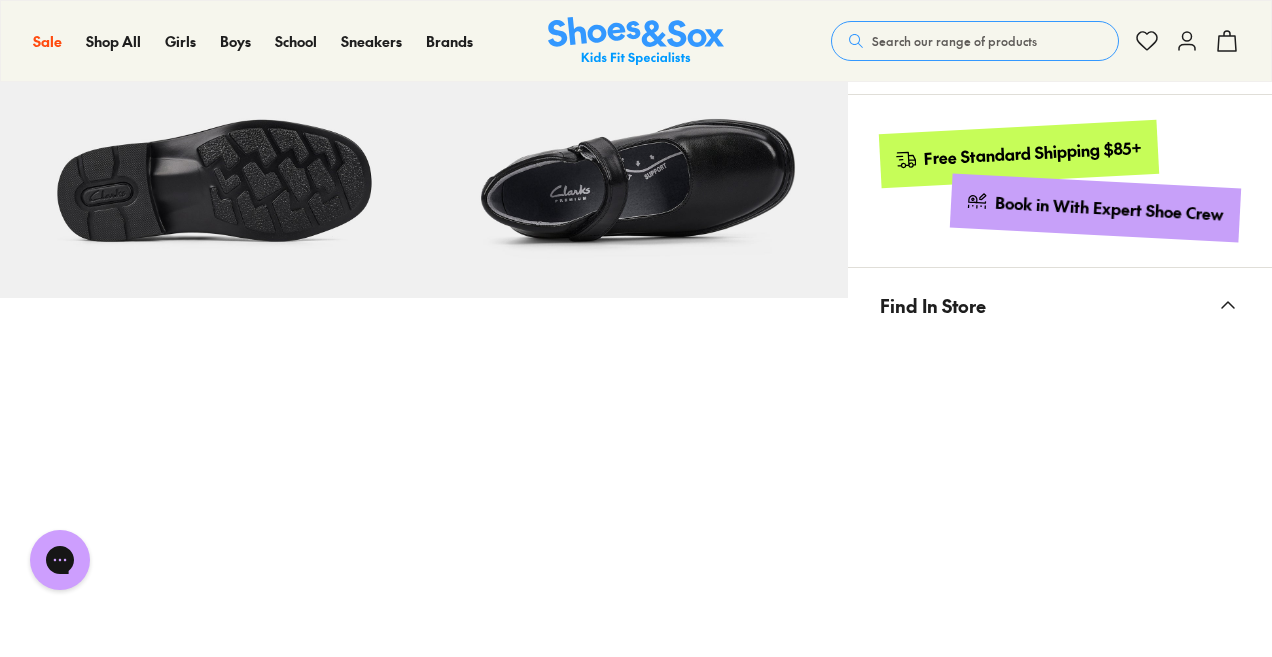 scroll, scrollTop: 1098, scrollLeft: 0, axis: vertical 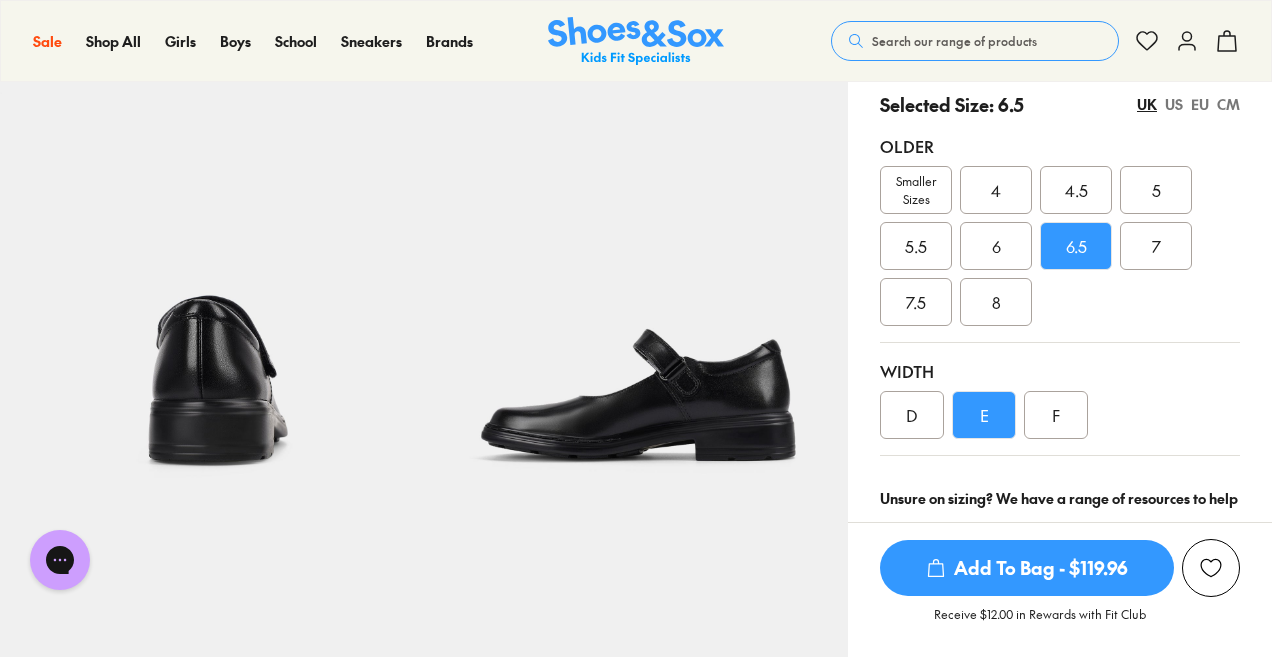 click on "6" at bounding box center [996, 246] 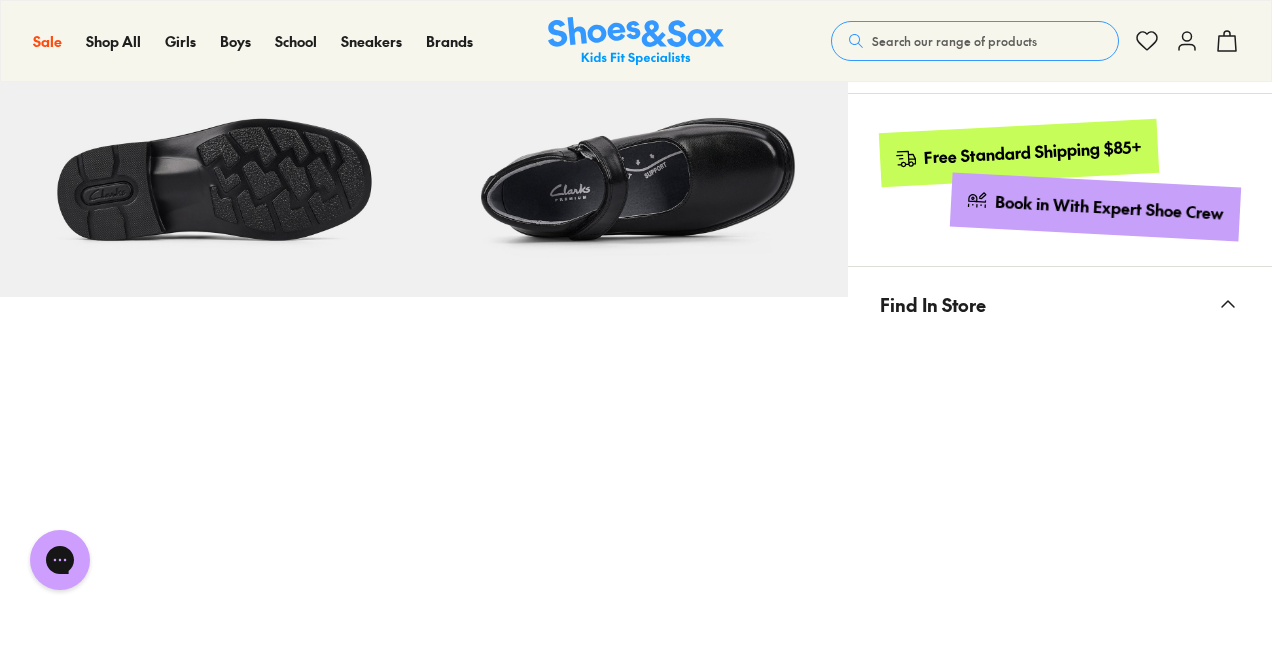 scroll, scrollTop: 1116, scrollLeft: 0, axis: vertical 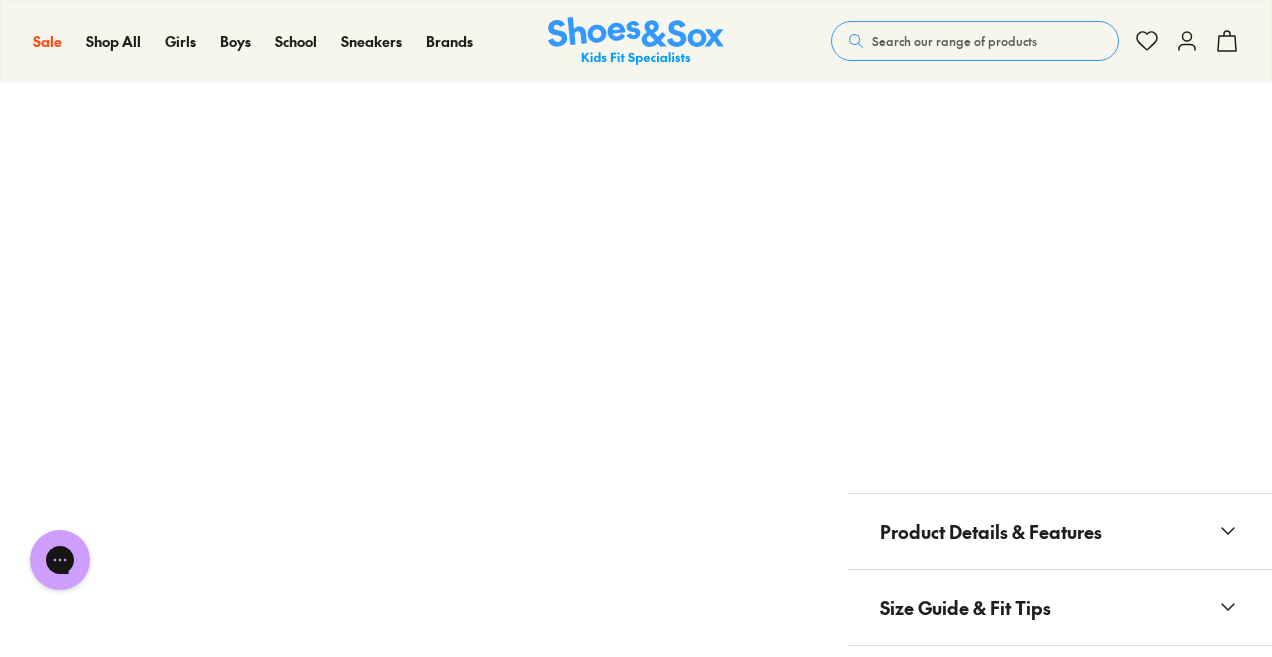 drag, startPoint x: 1268, startPoint y: 229, endPoint x: 1279, endPoint y: 124, distance: 105.574615 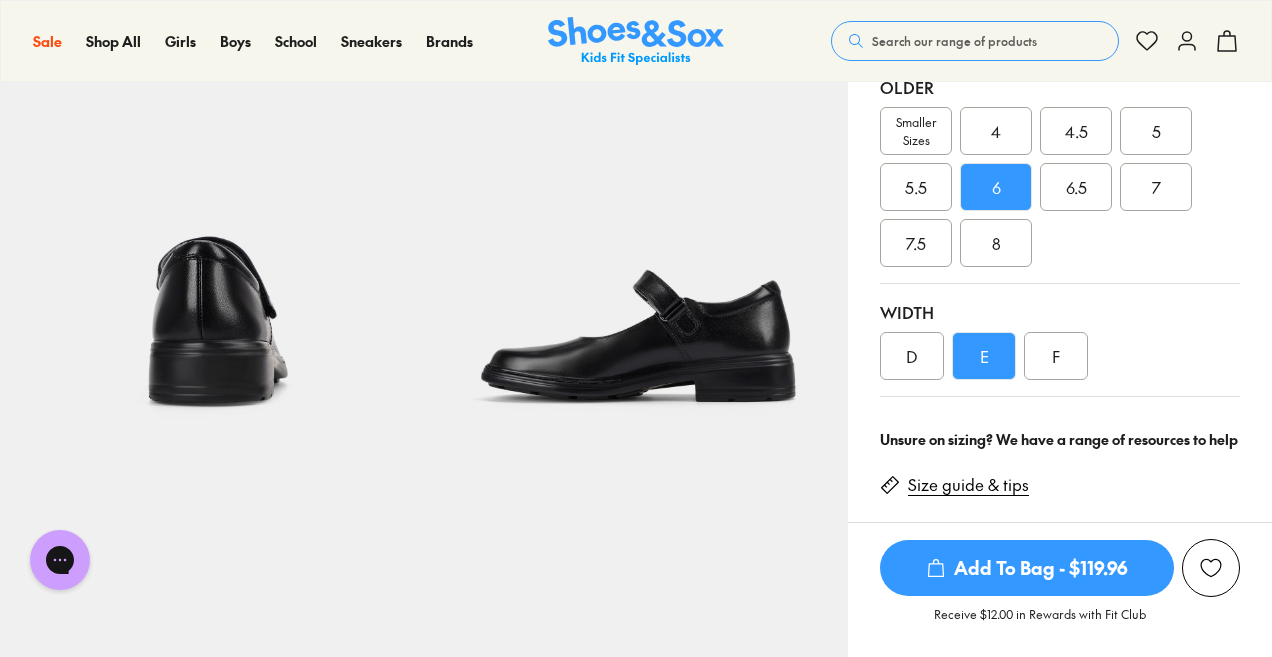 scroll, scrollTop: 458, scrollLeft: 0, axis: vertical 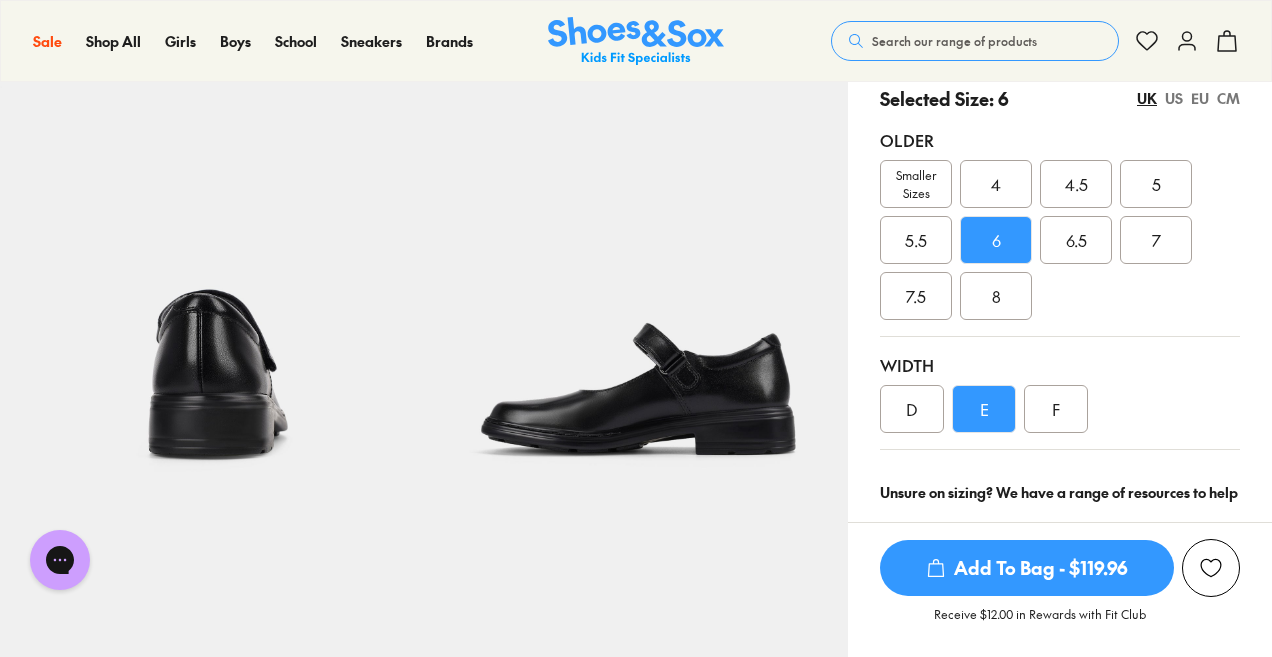click on "CM" at bounding box center (1228, 98) 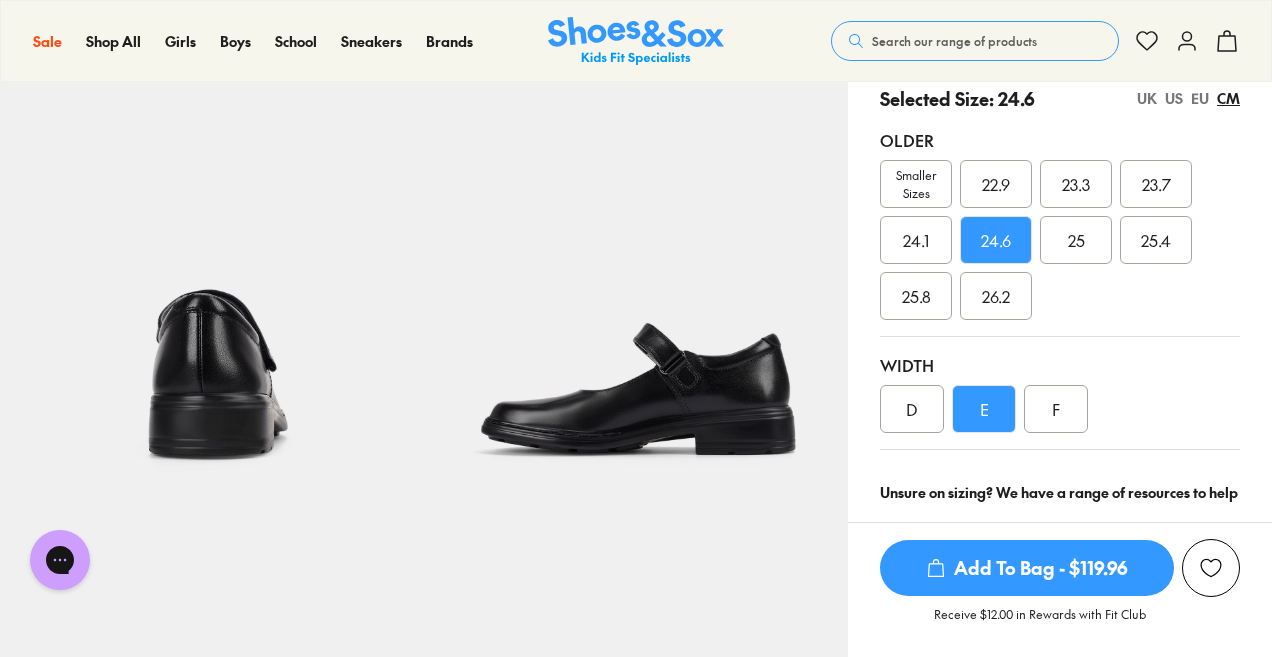 click on "Unsure on sizing? We have a range of resources to help" at bounding box center [1060, 492] 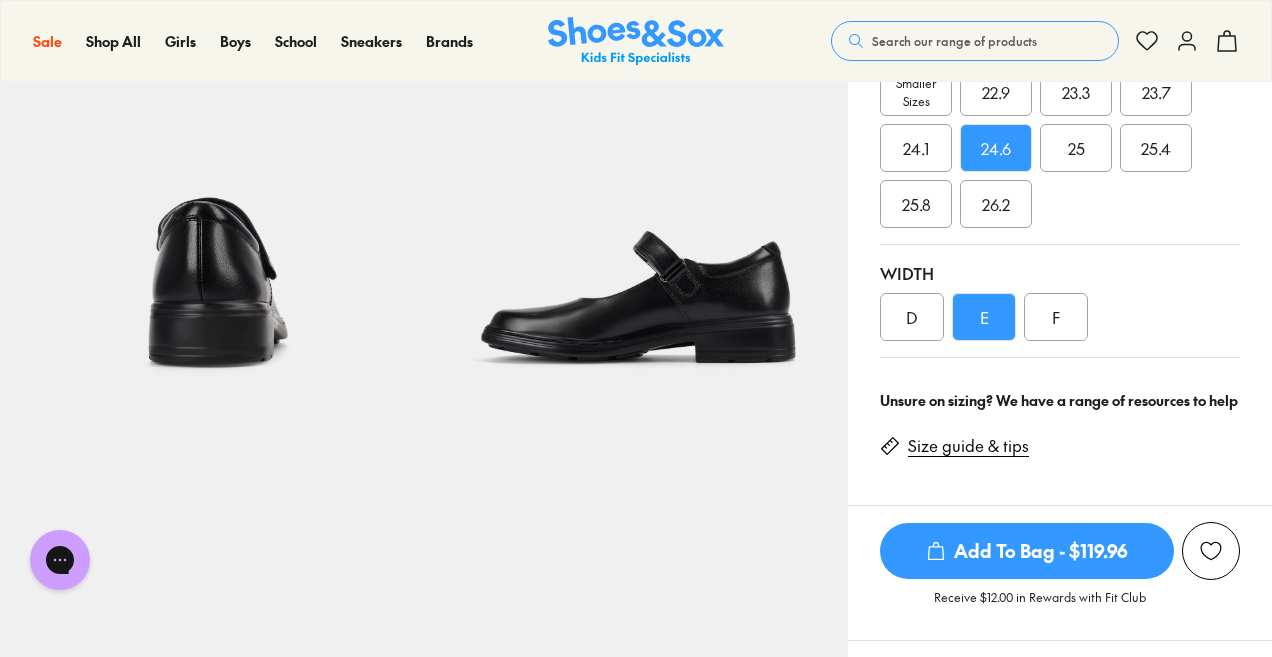 scroll, scrollTop: 578, scrollLeft: 0, axis: vertical 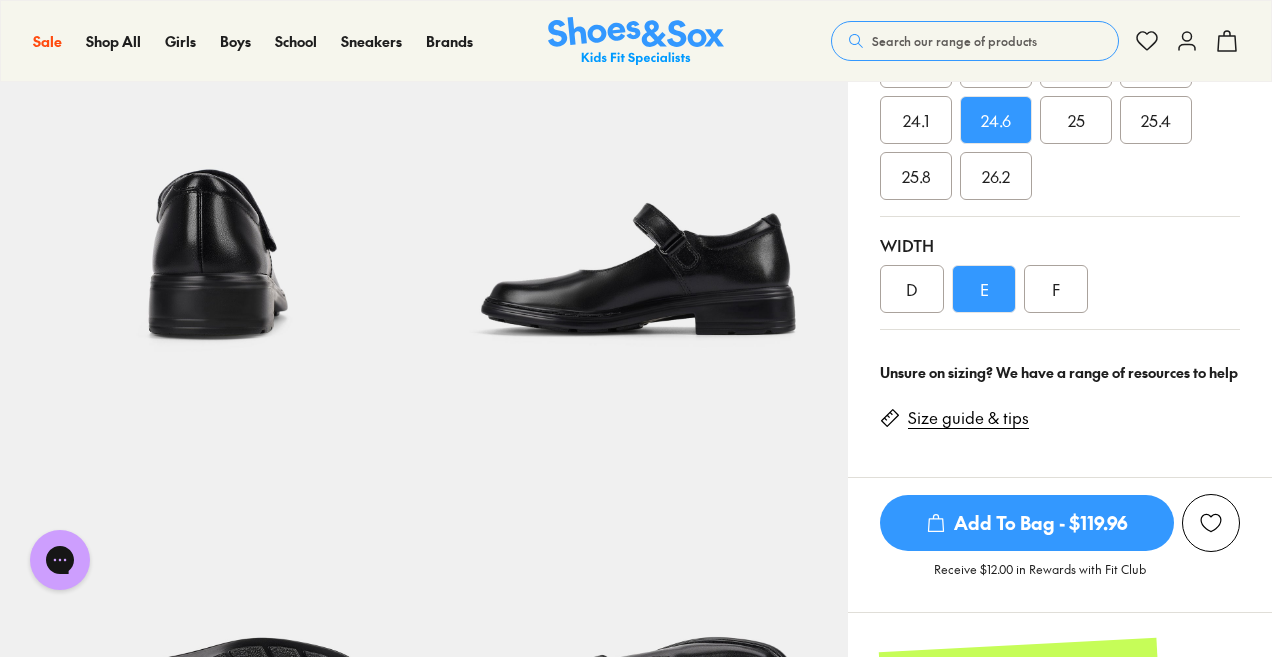 click on "Size guide & tips" at bounding box center (968, 418) 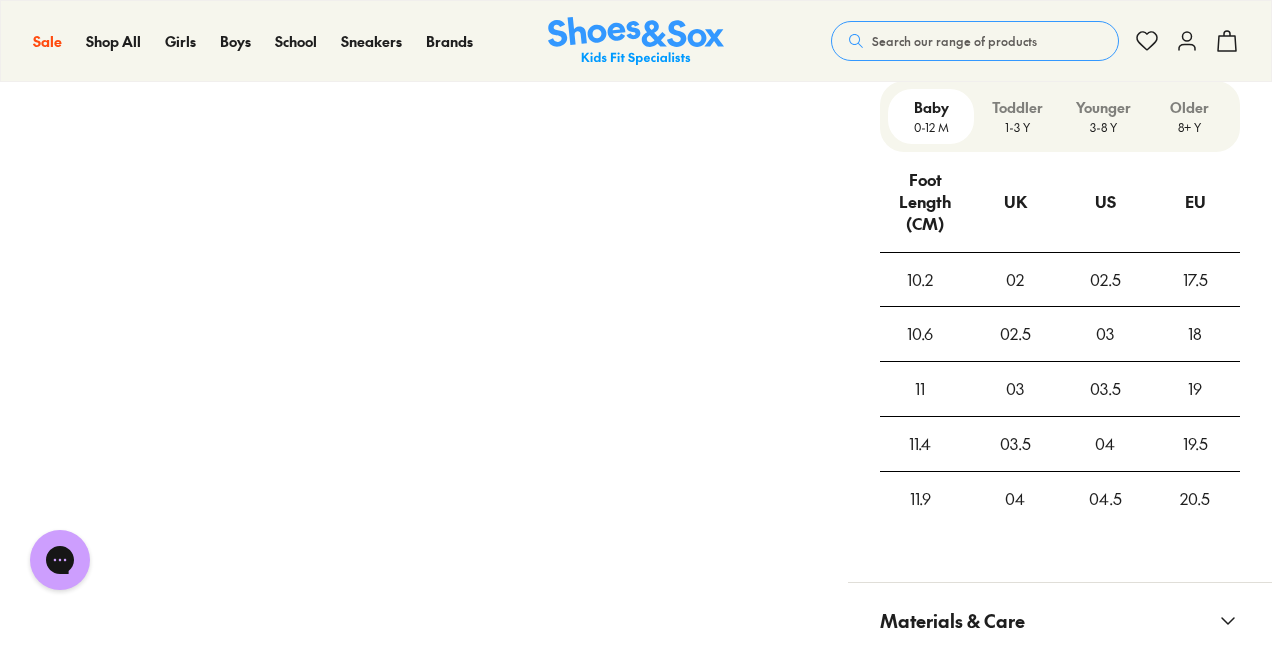 scroll, scrollTop: 2022, scrollLeft: 0, axis: vertical 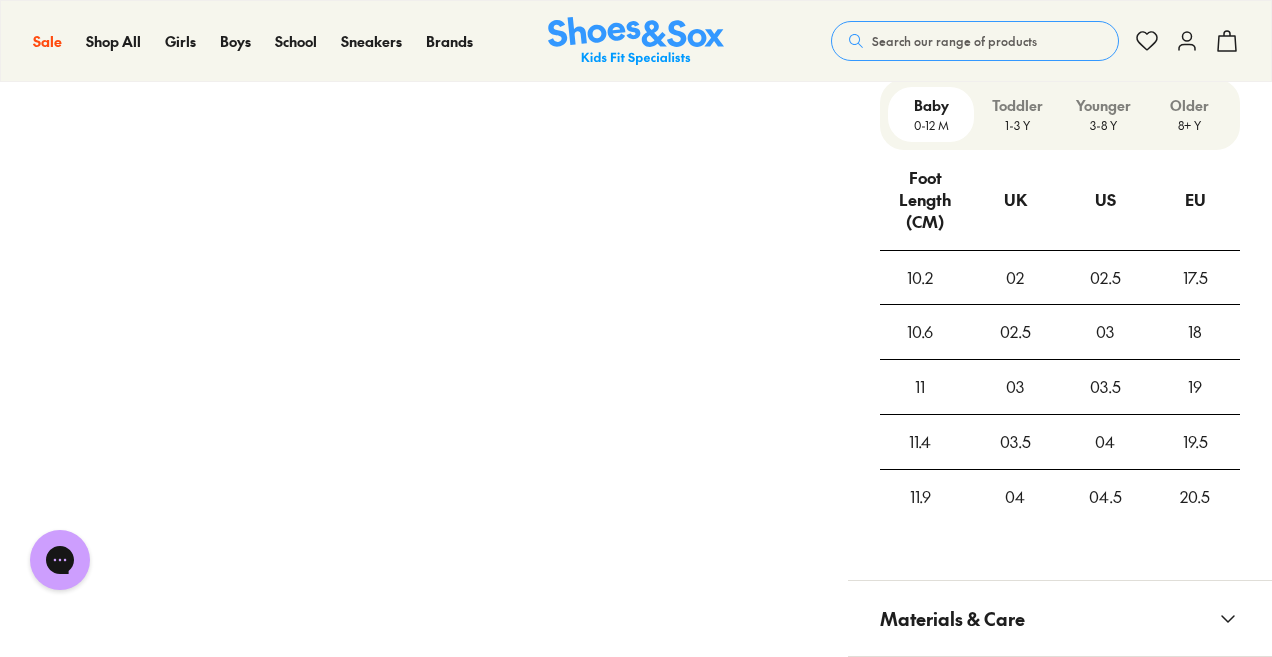 click on "Older" at bounding box center (1189, 105) 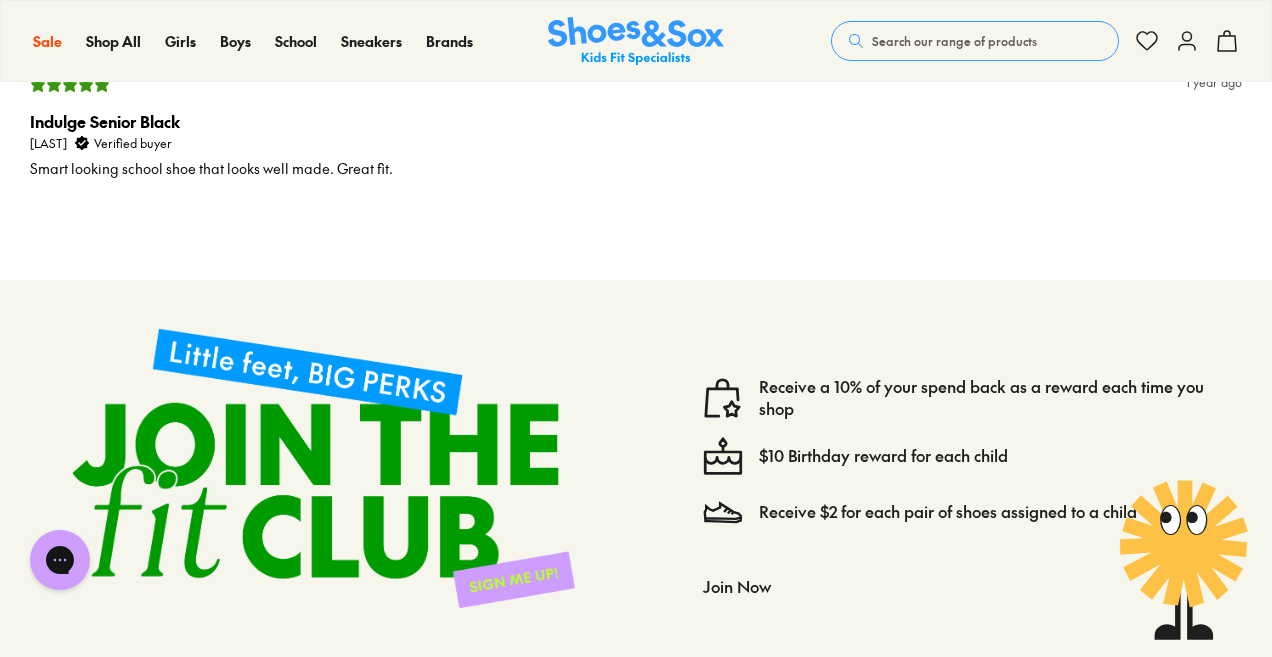 scroll, scrollTop: 5302, scrollLeft: 0, axis: vertical 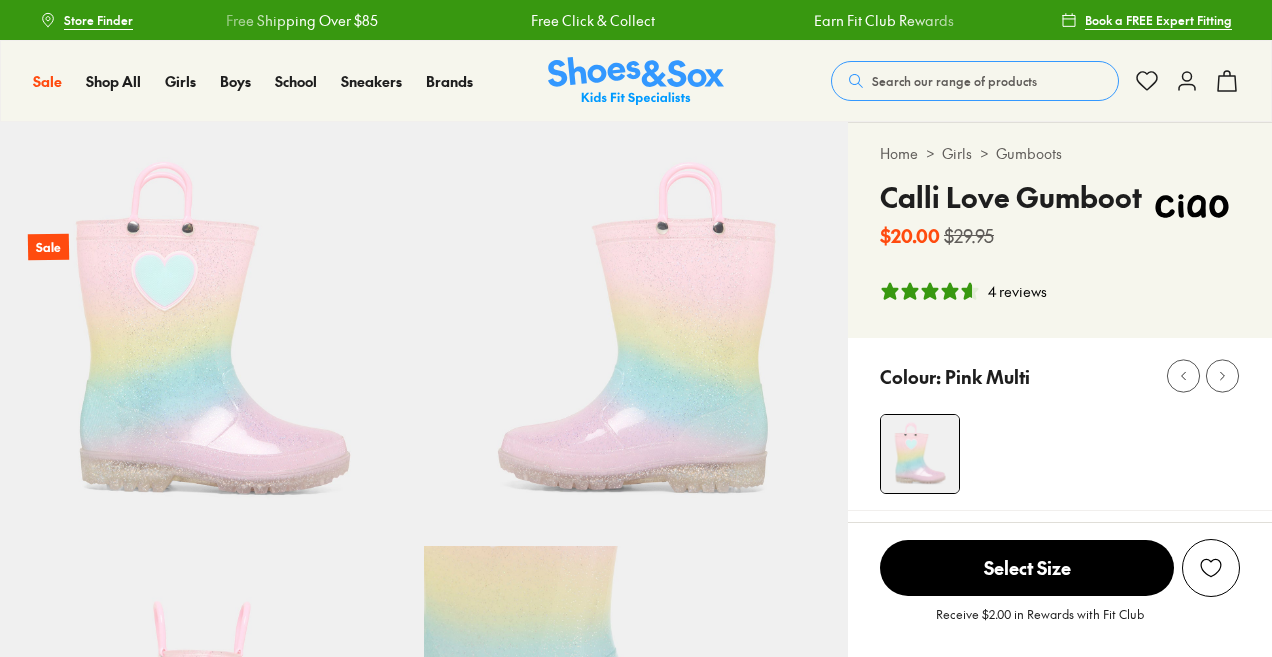 select on "*" 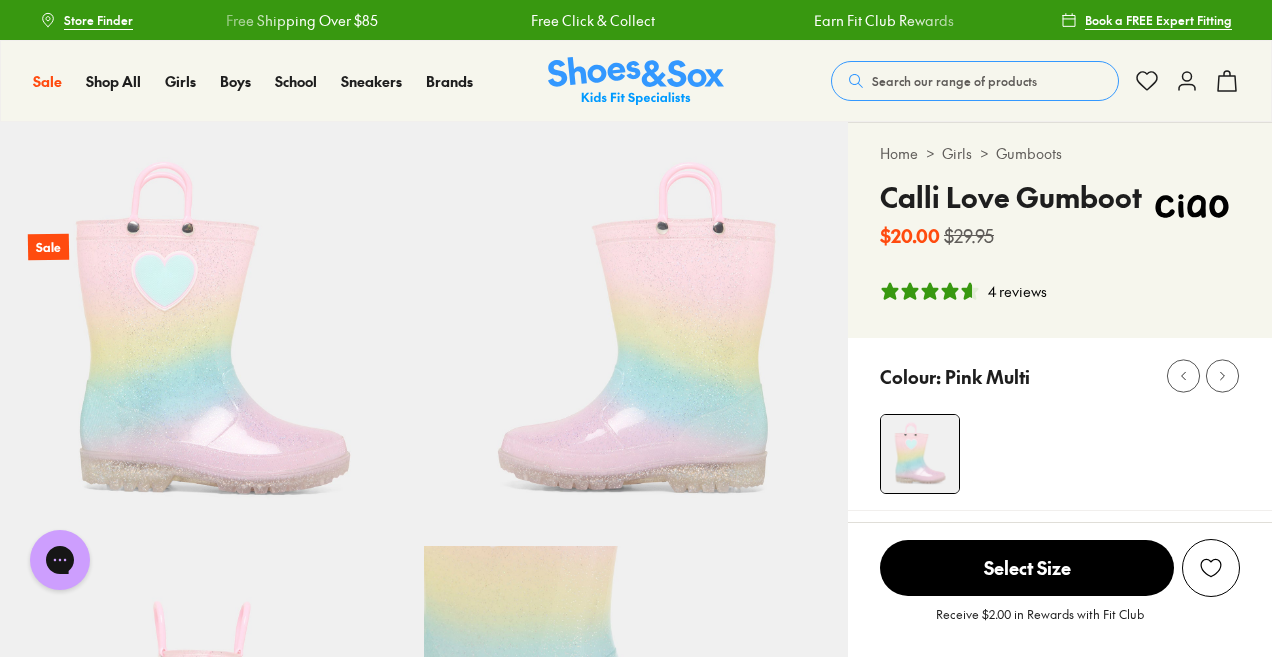 scroll, scrollTop: 0, scrollLeft: 0, axis: both 